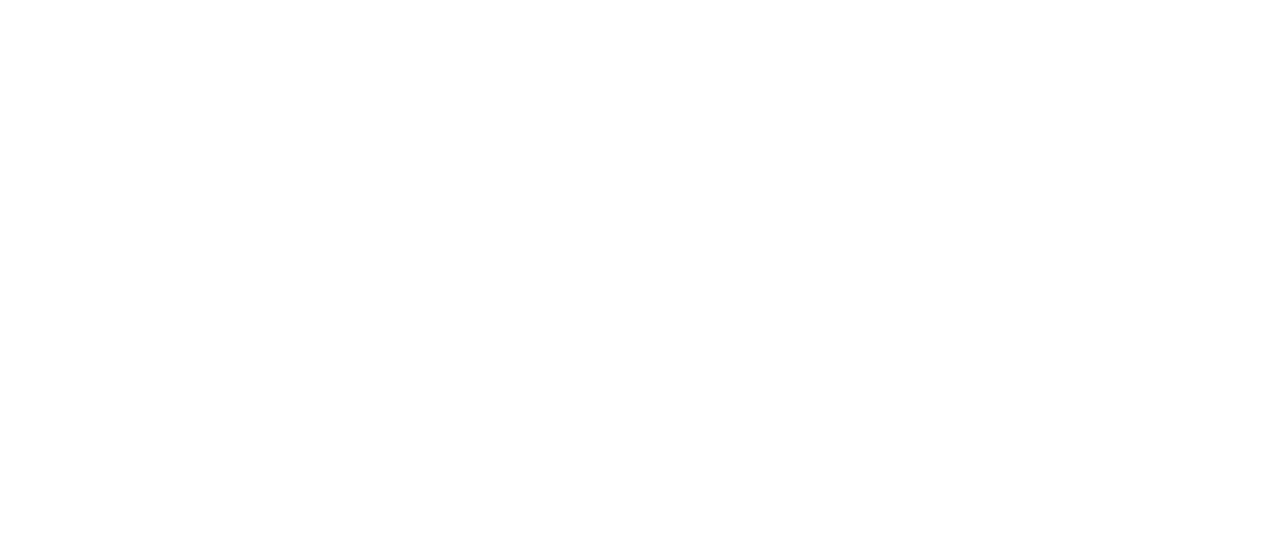 scroll, scrollTop: 0, scrollLeft: 0, axis: both 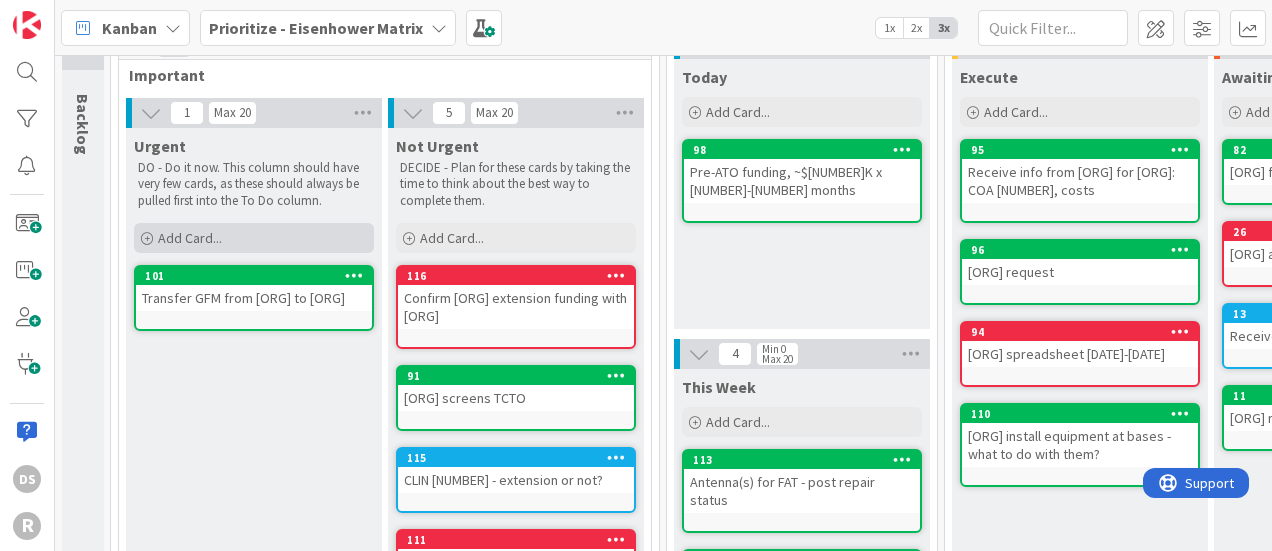 click on "Add Card..." at bounding box center [190, 238] 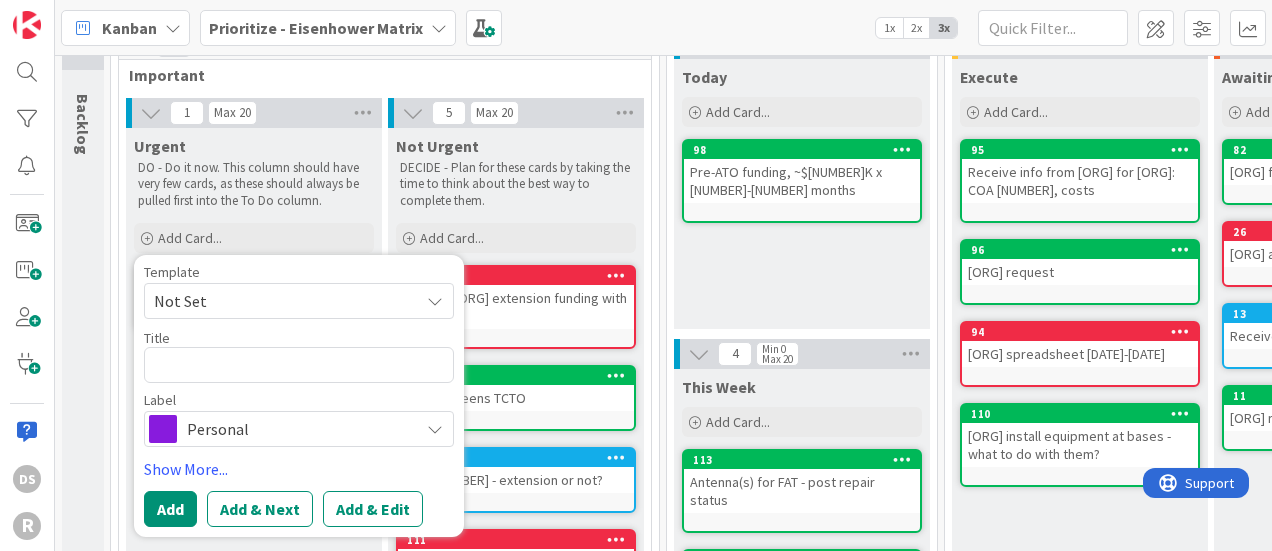 type on "x" 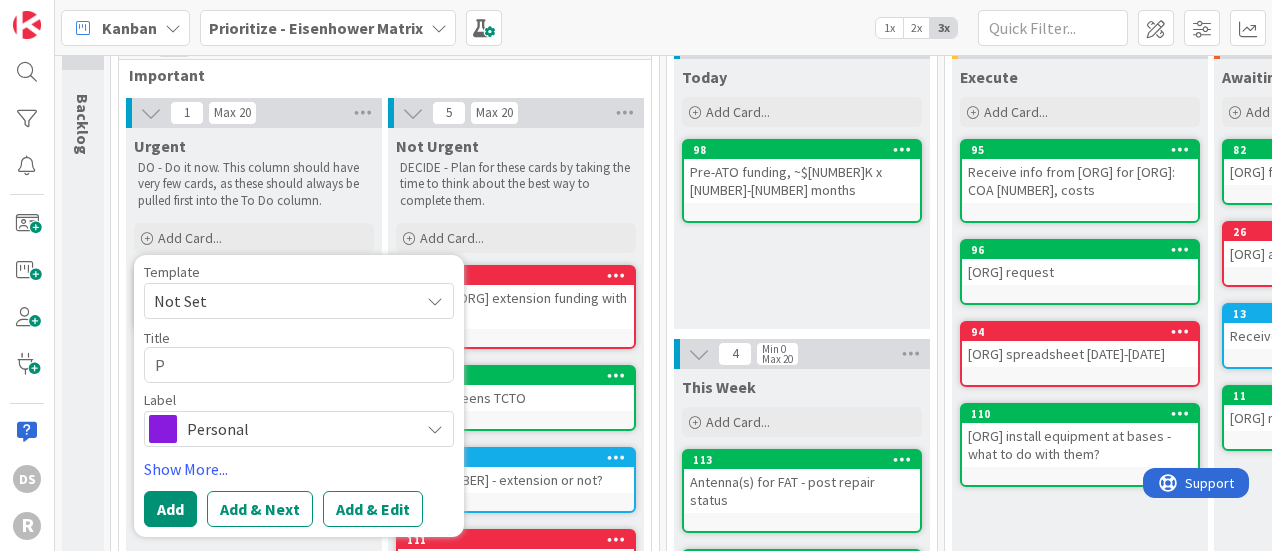 type on "x" 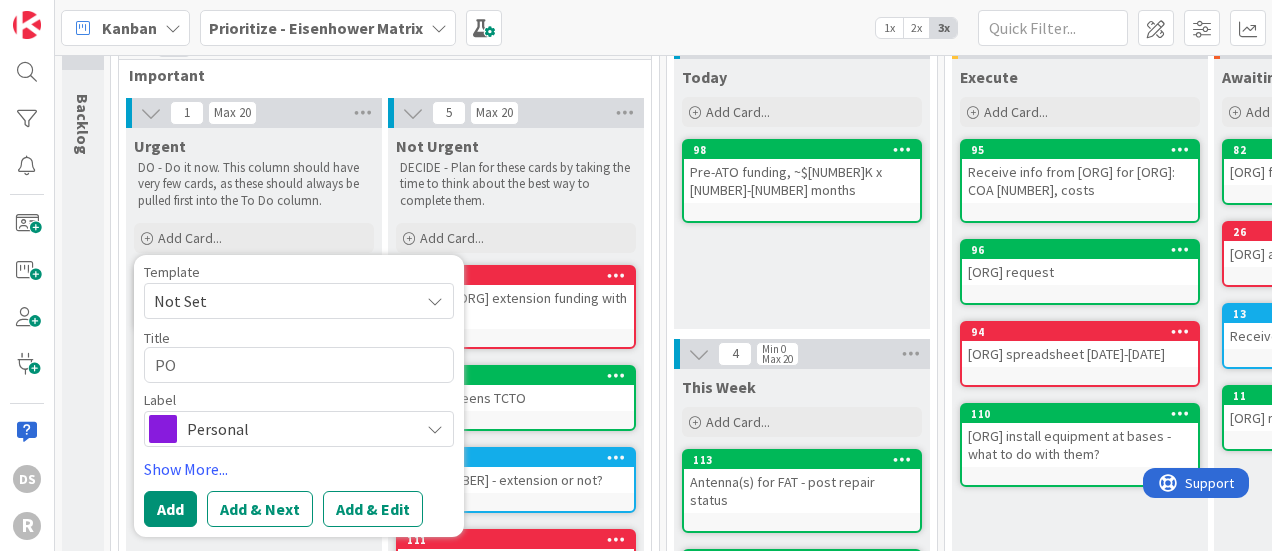 type on "x" 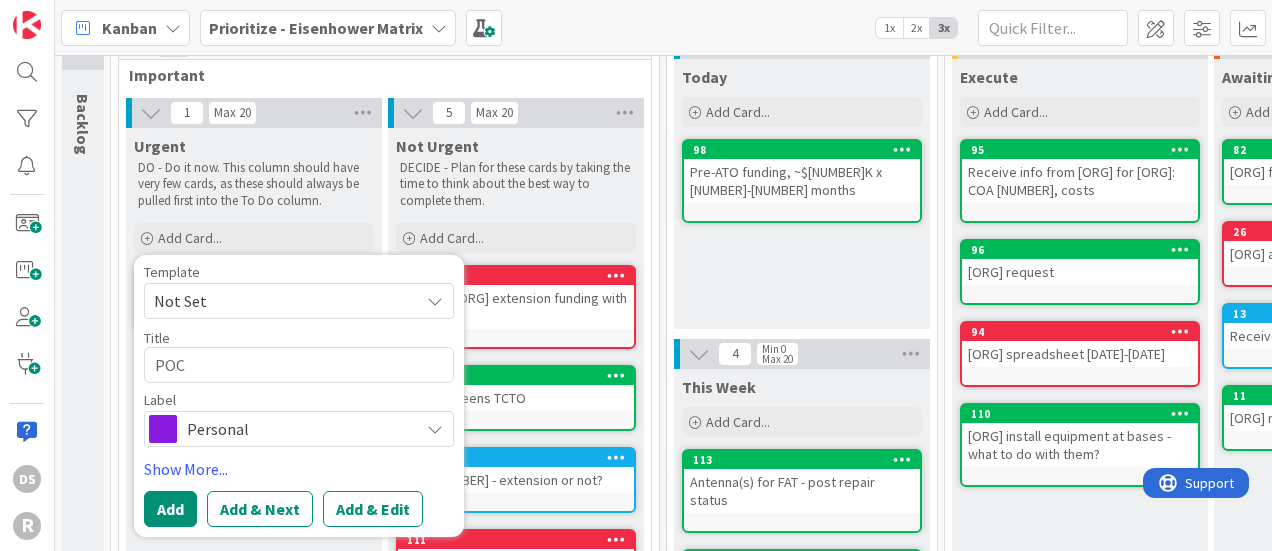 type on "POCL" 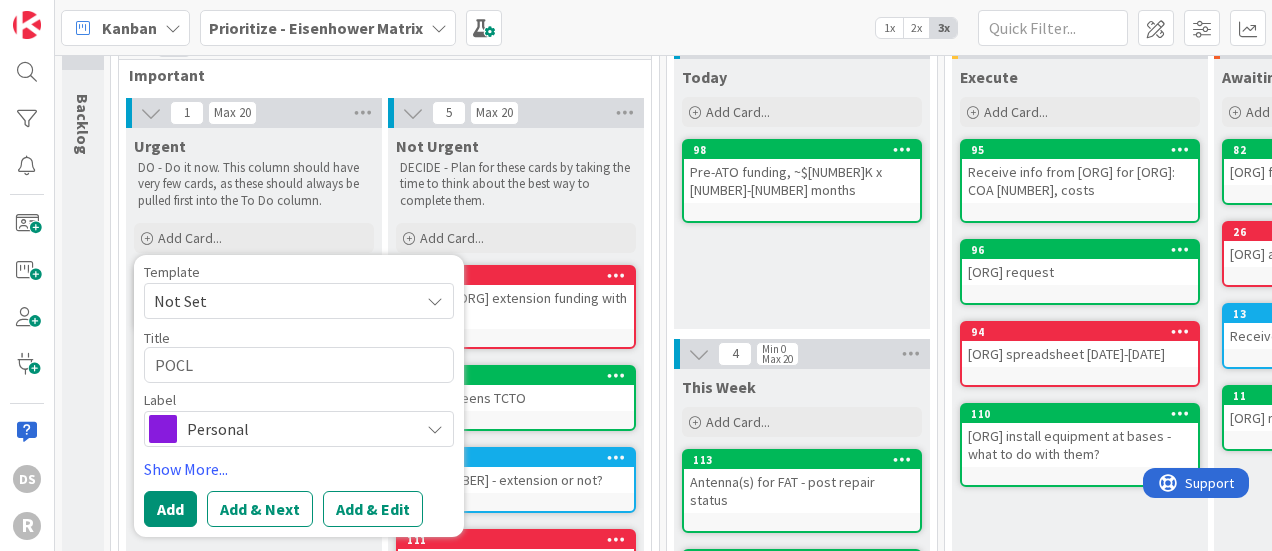 type on "x" 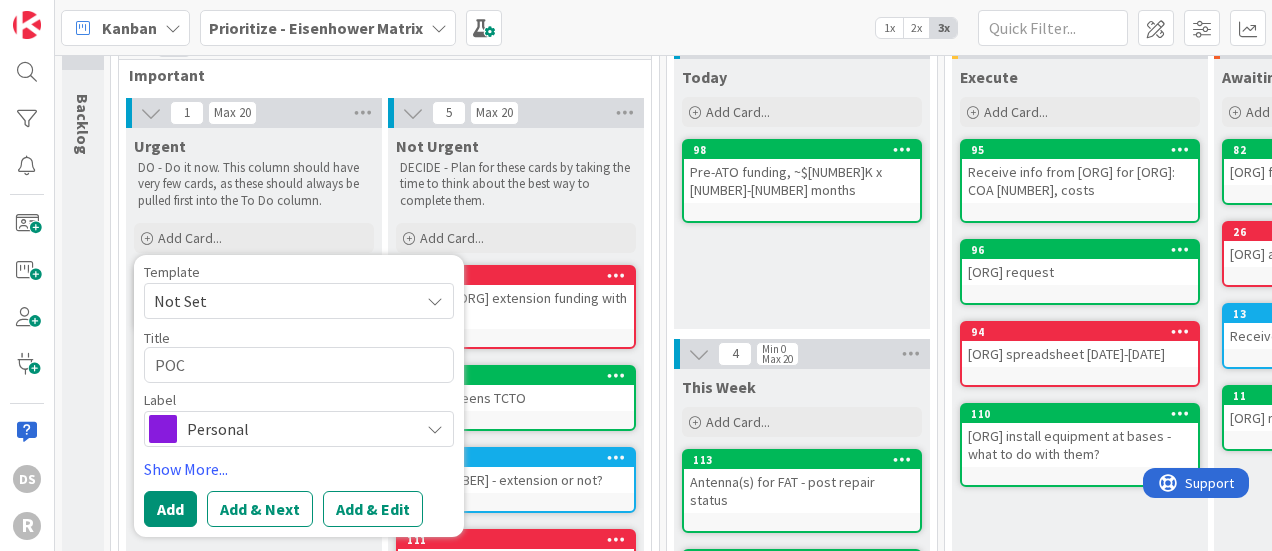 type on "x" 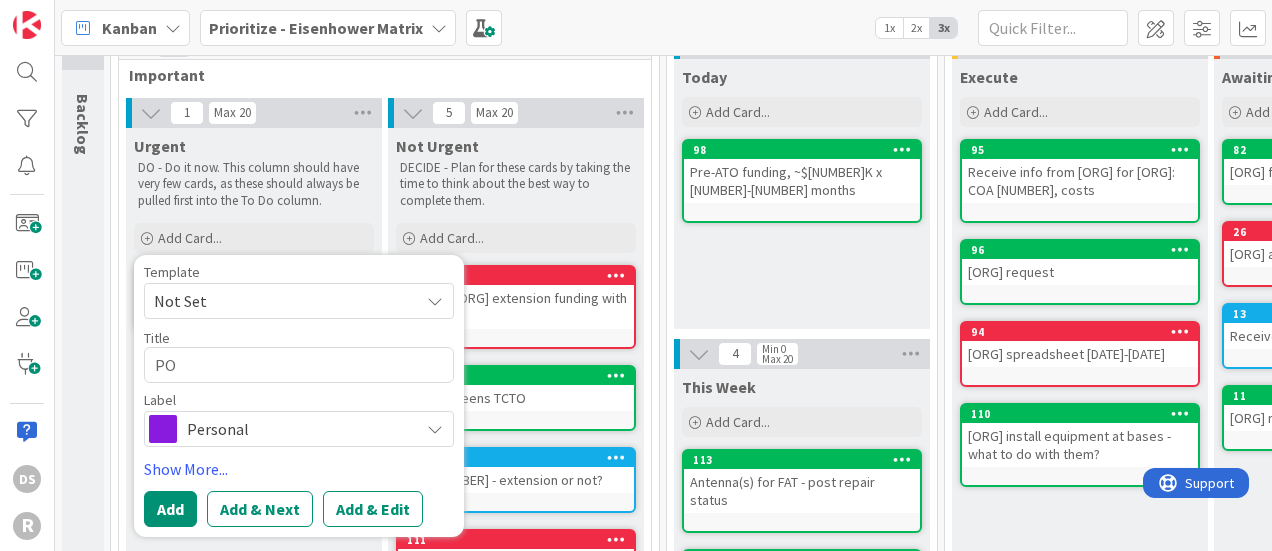 type on "x" 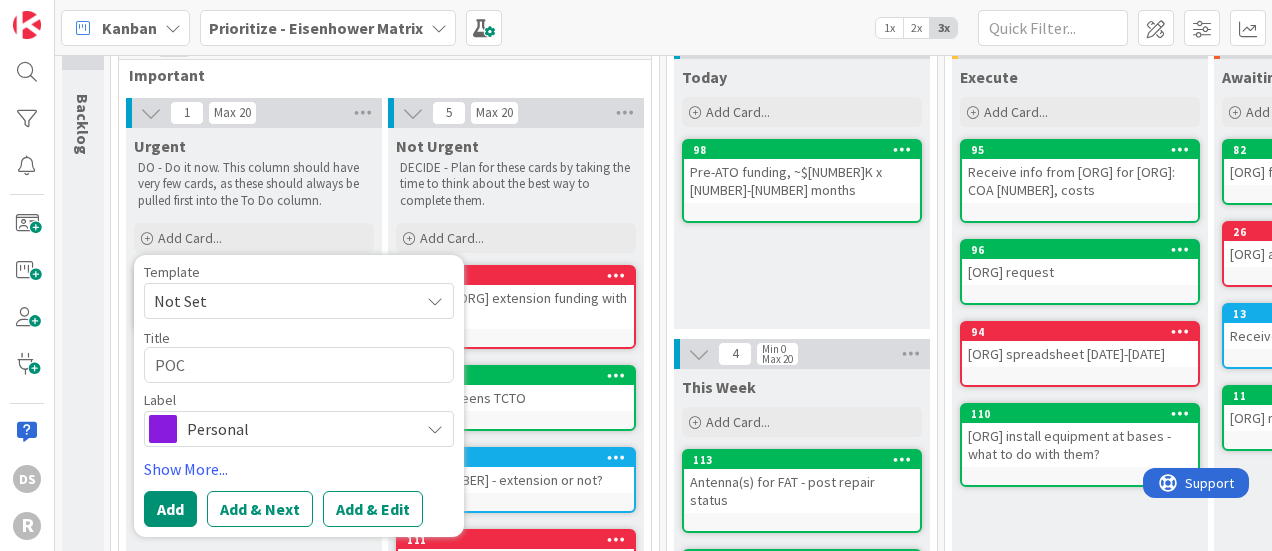 type on "x" 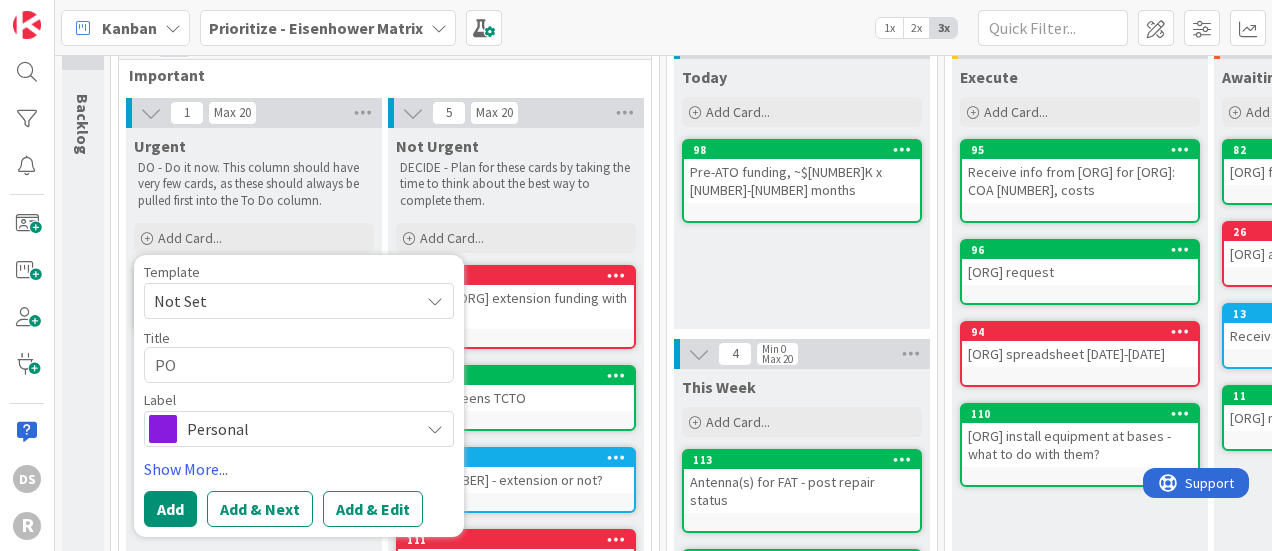 type on "P" 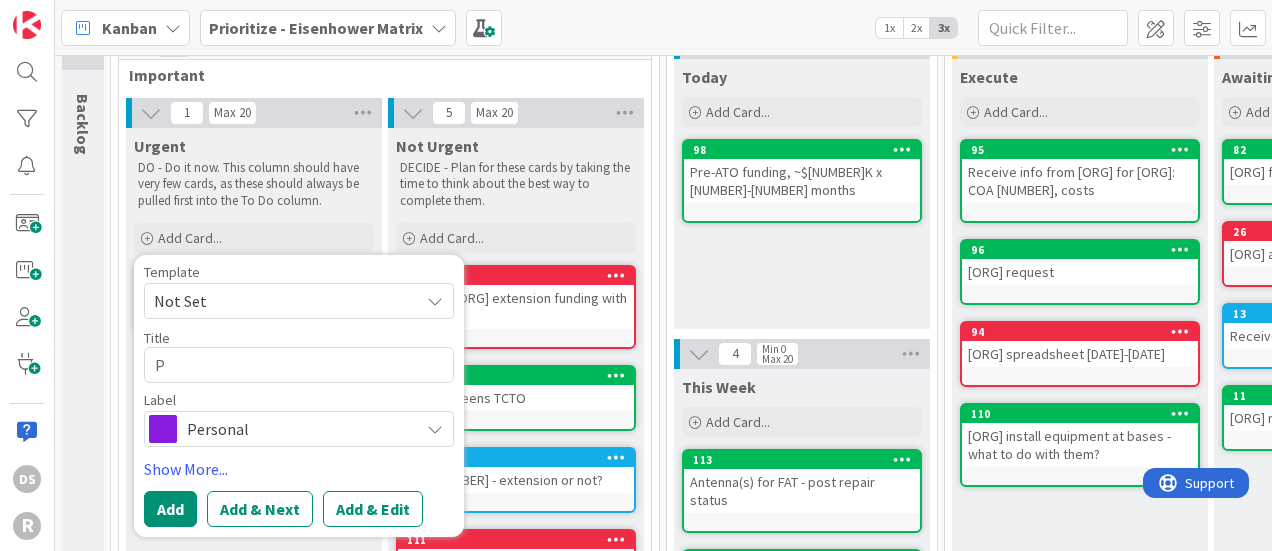 type on "x" 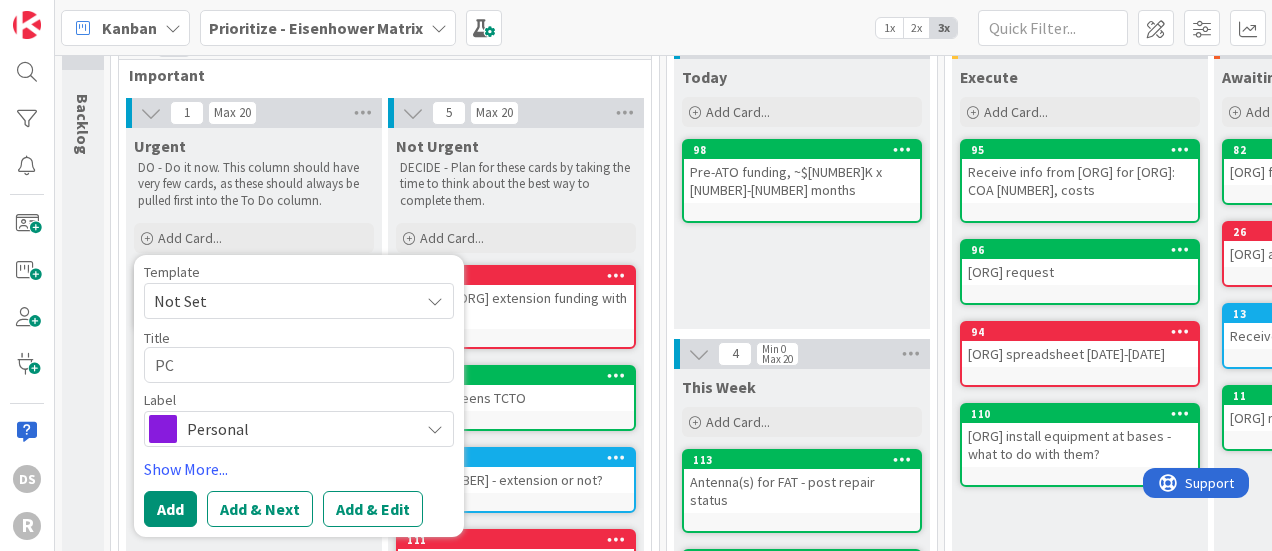 type on "PCO" 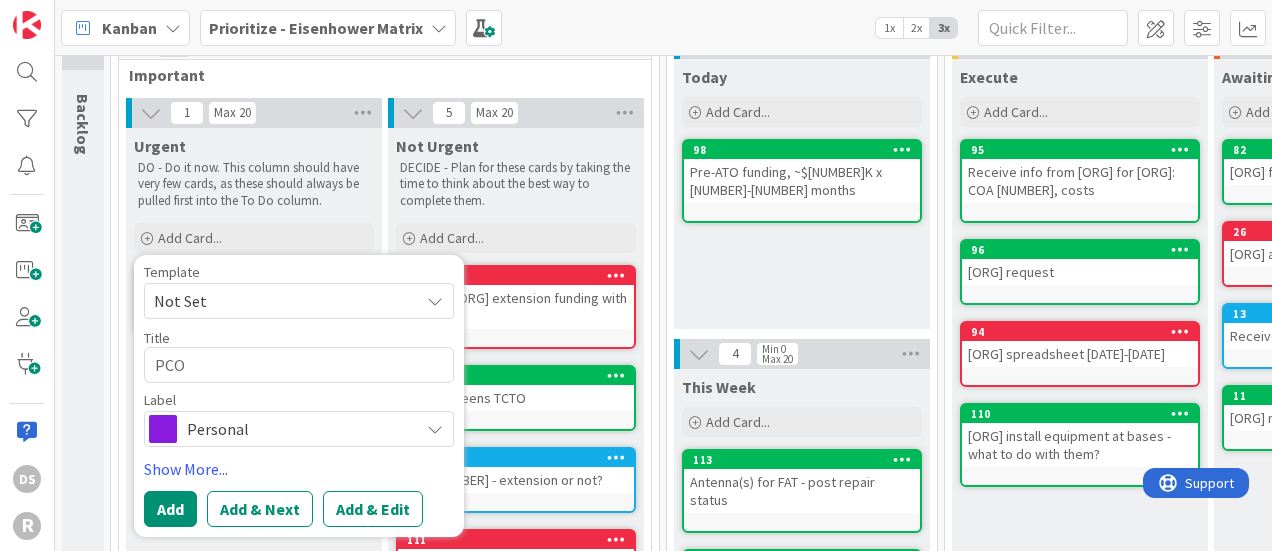 type on "x" 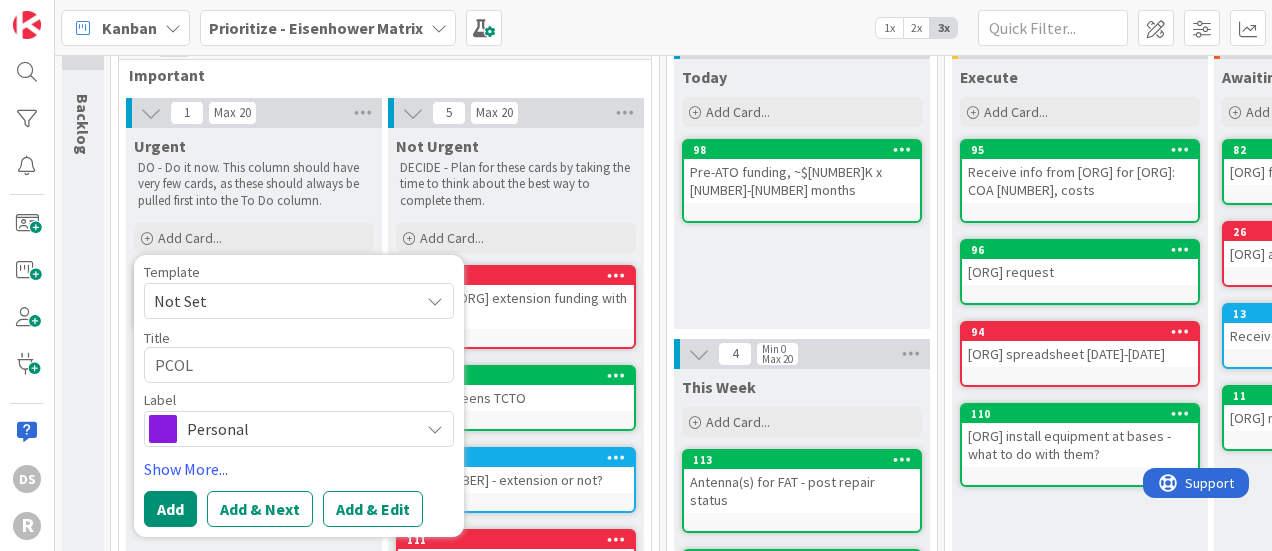 type on "x" 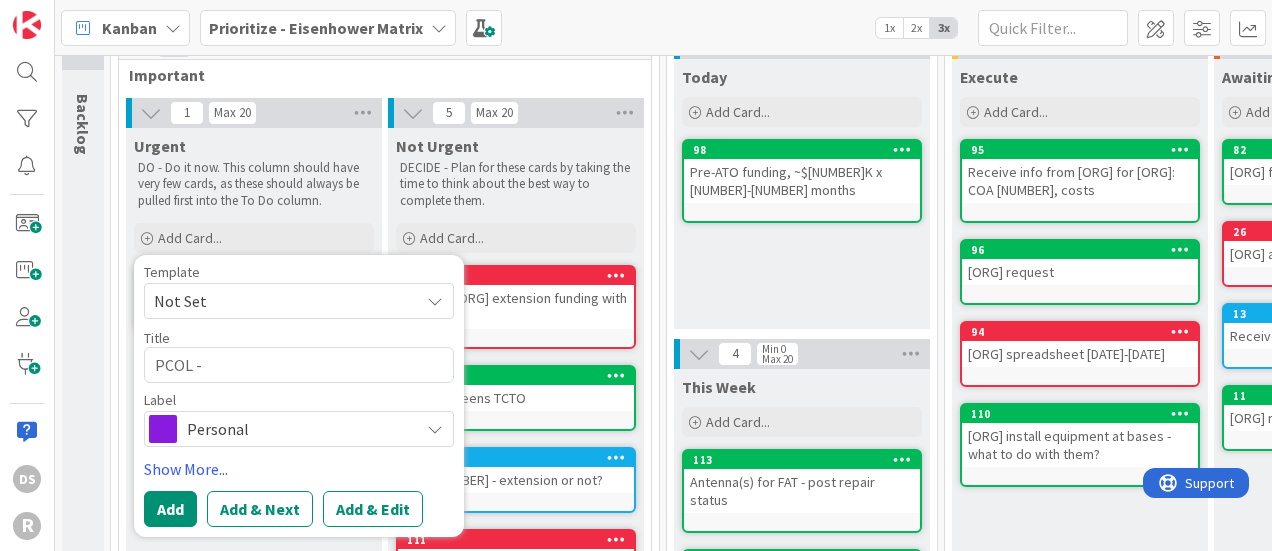 type on "PCOL -" 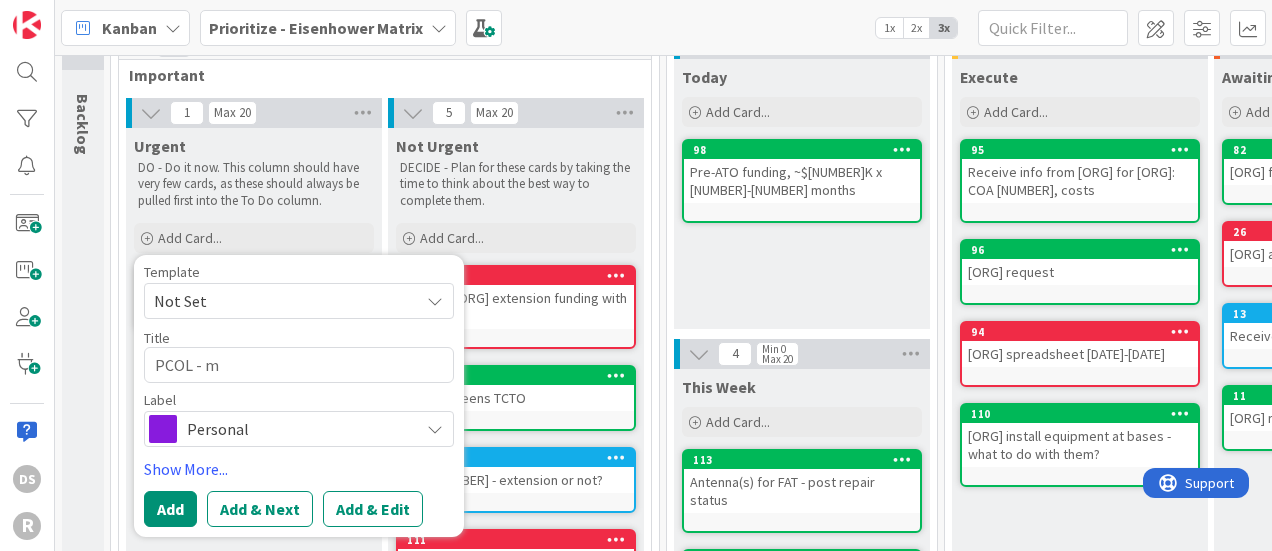 type on "x" 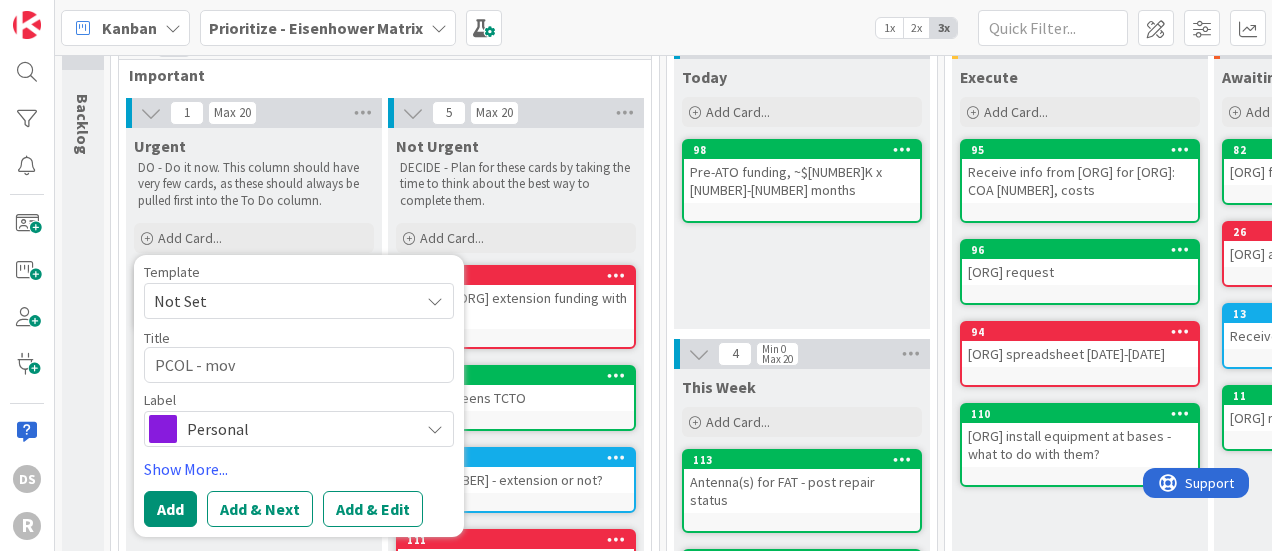 type on "PCOL - move" 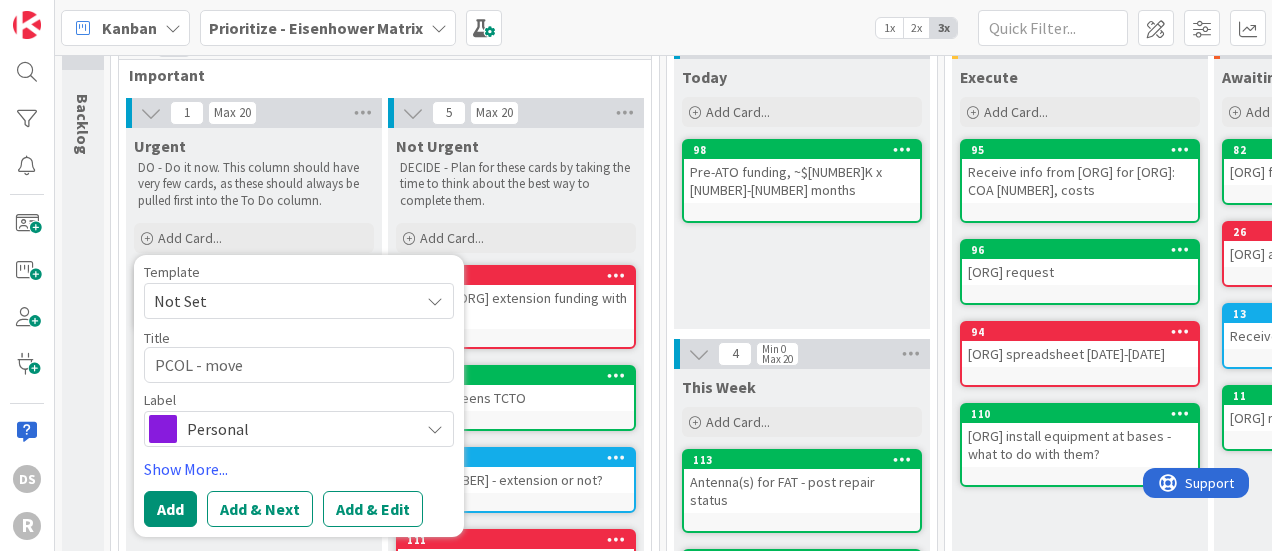 type on "x" 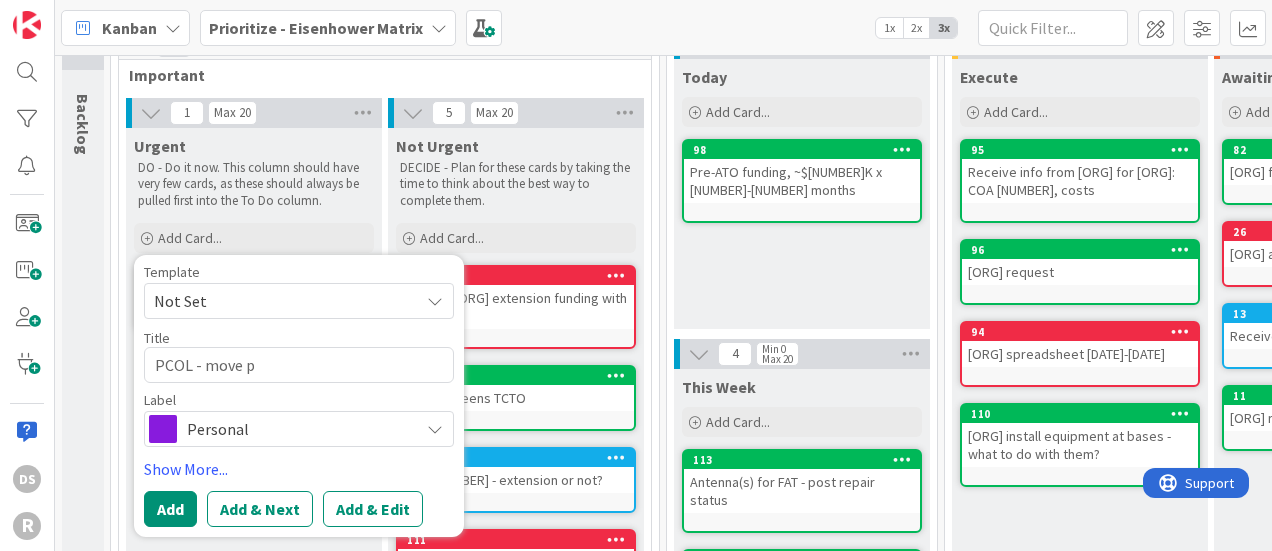 type on "x" 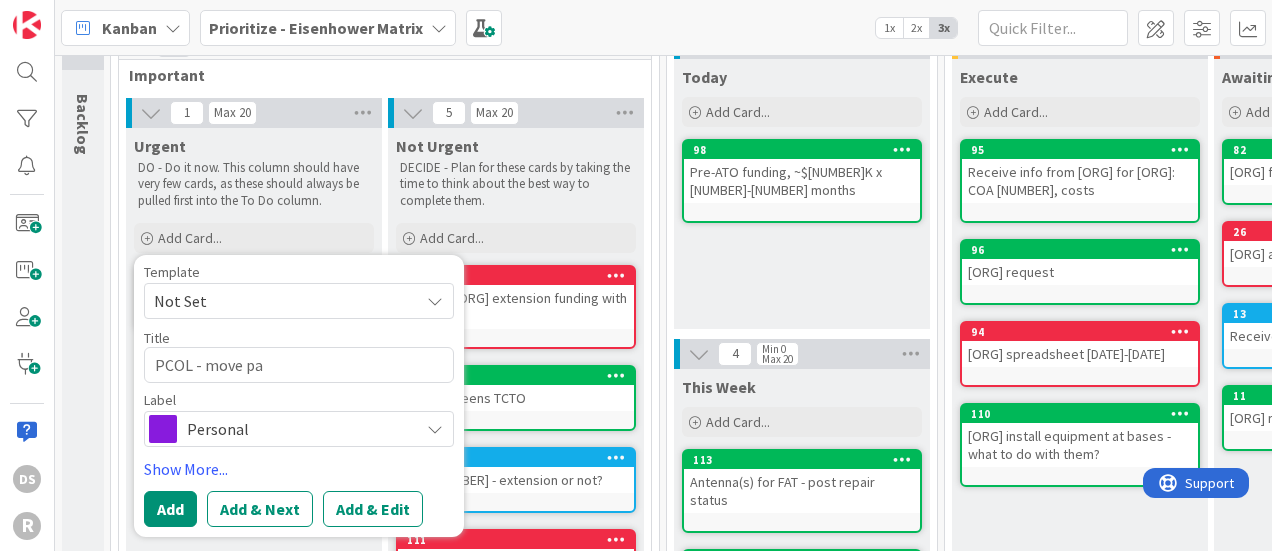 type on "PCOL - move par" 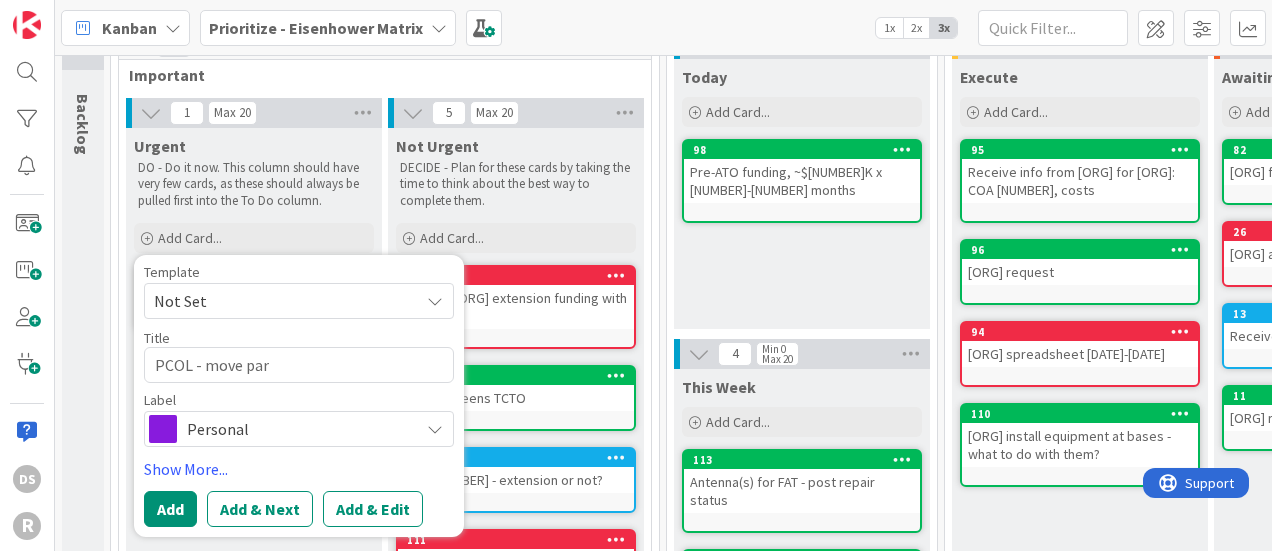 type on "x" 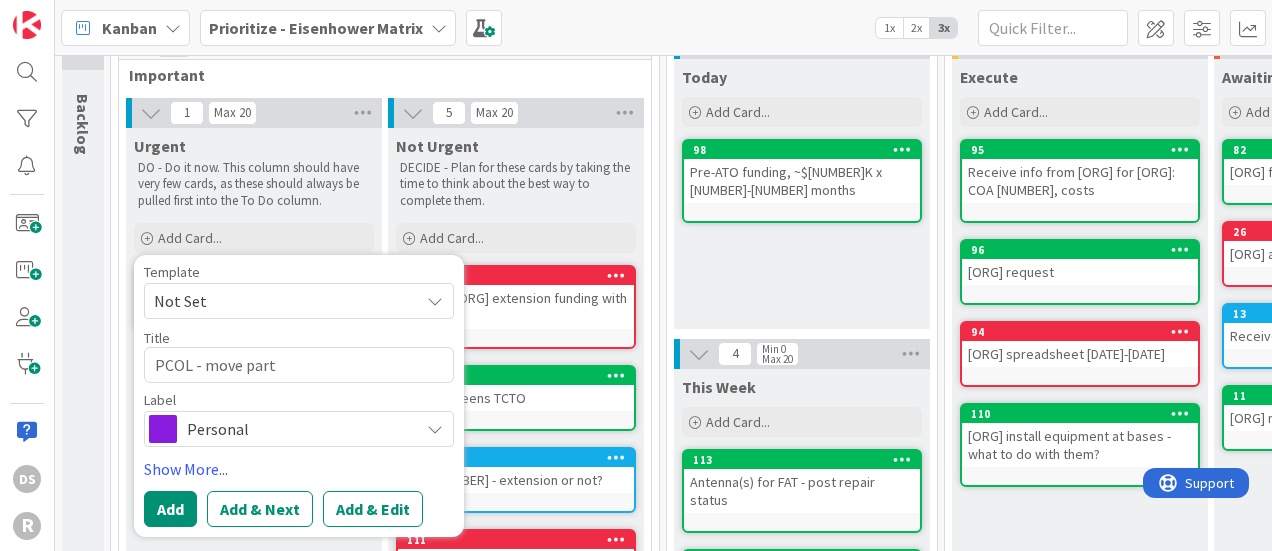 type on "x" 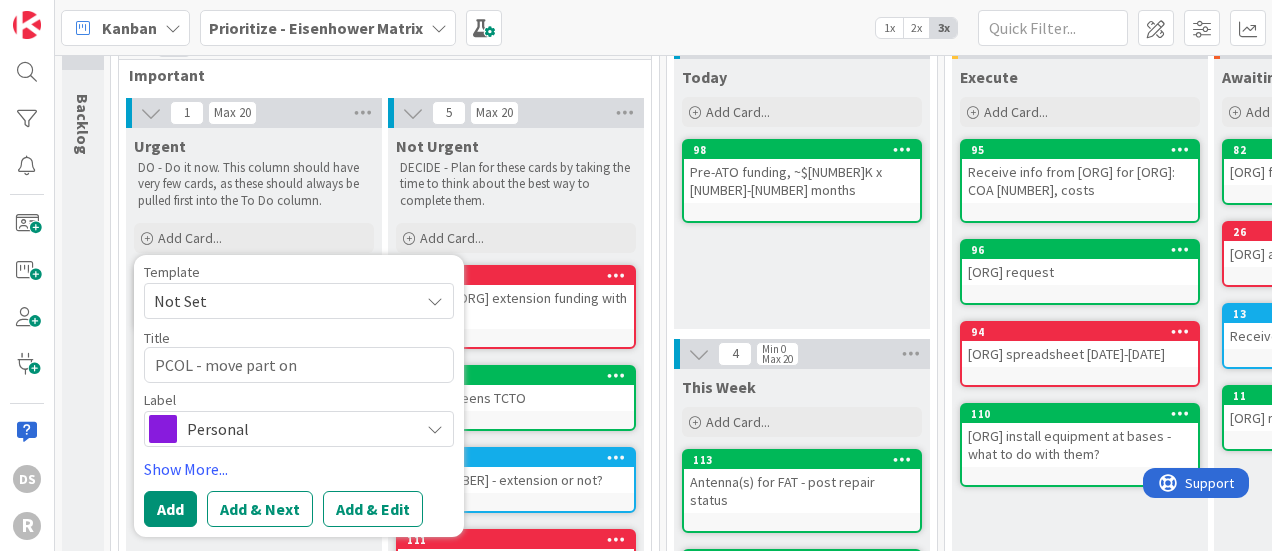 type on "PCOL - move part on" 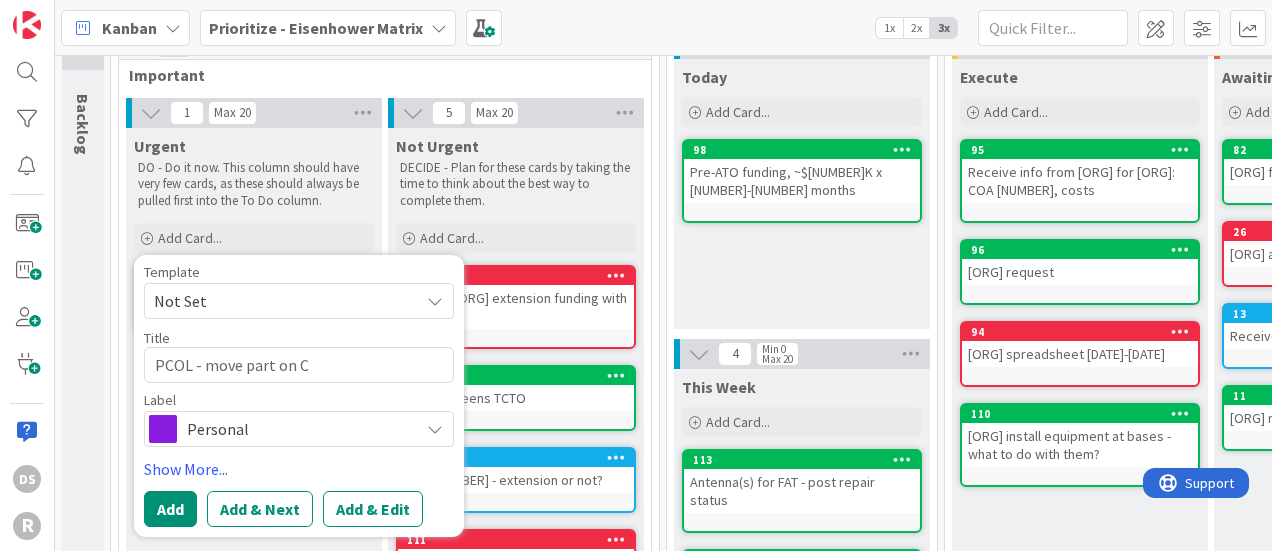 type on "x" 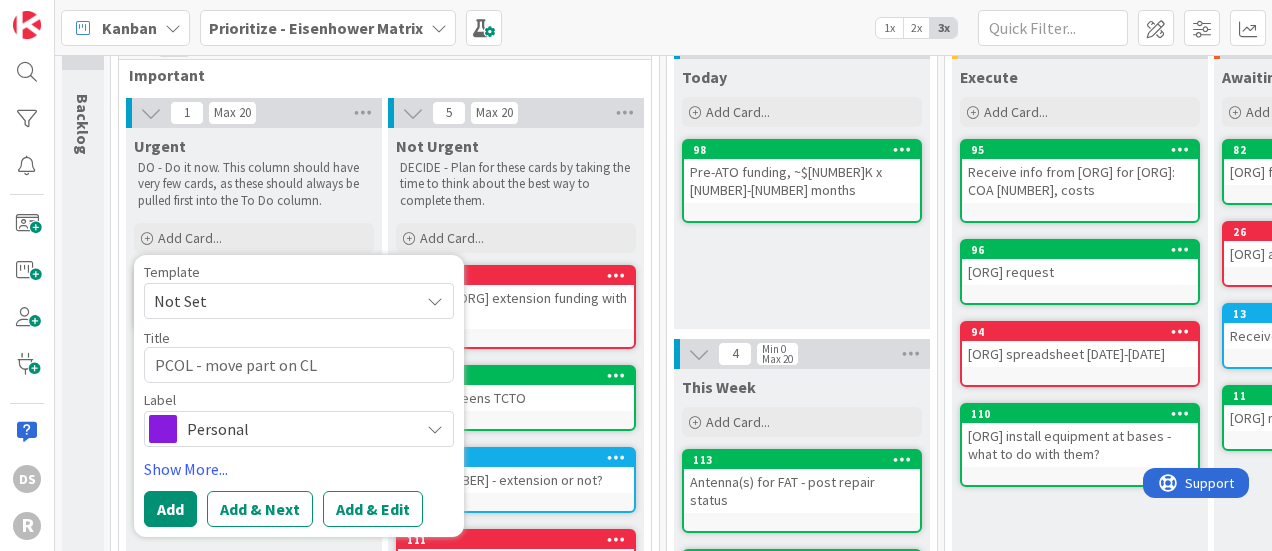 type on "PCOL - move part on CLI" 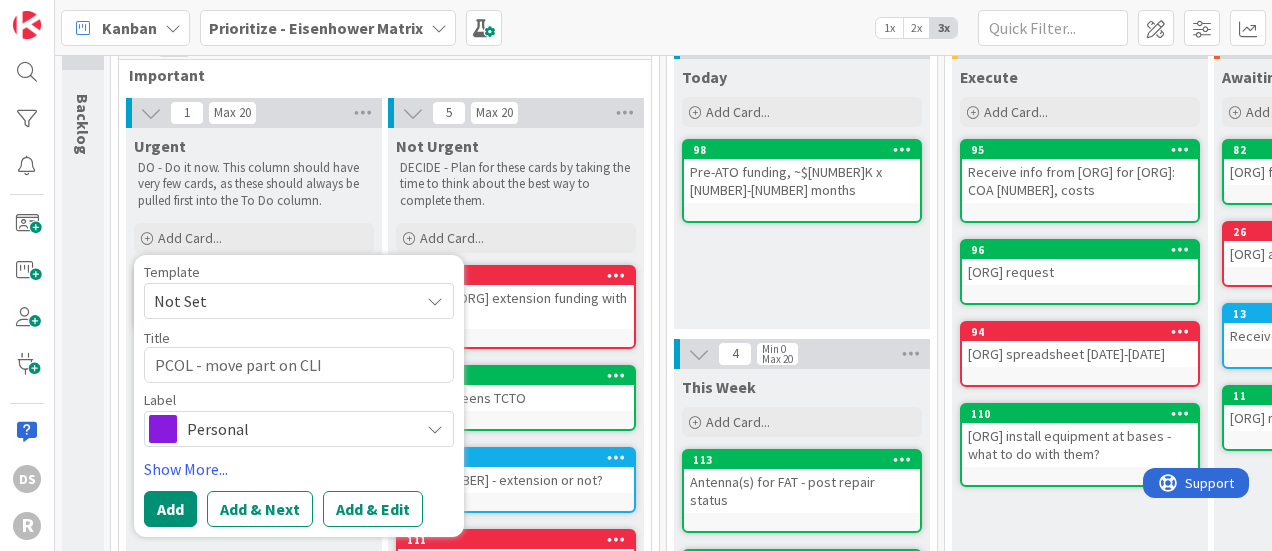 type on "x" 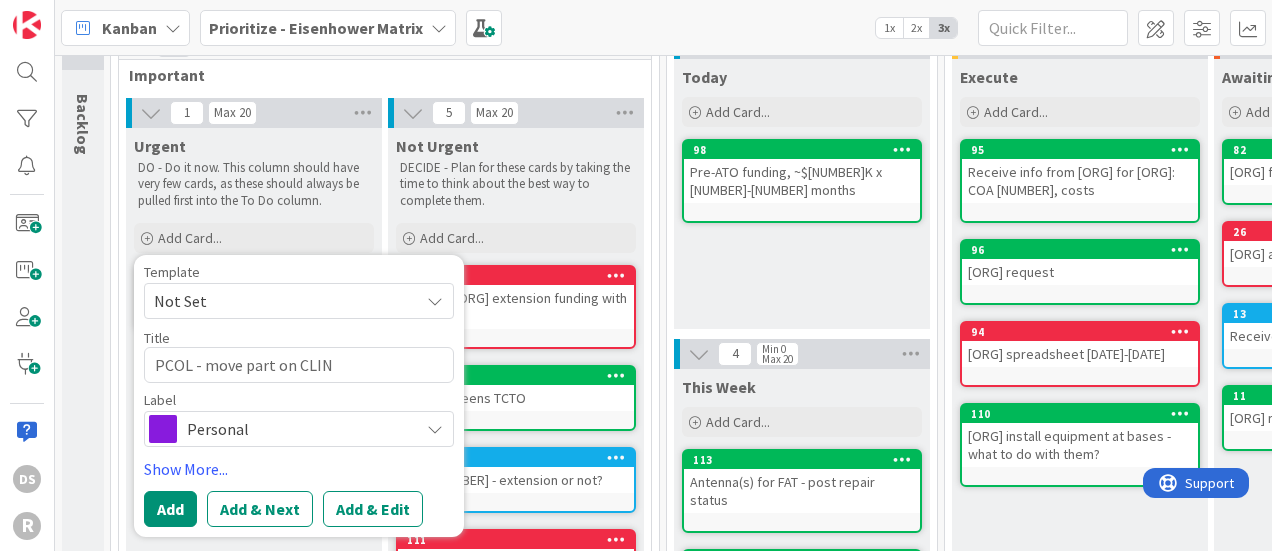 type on "PCOL - move part on CLINS" 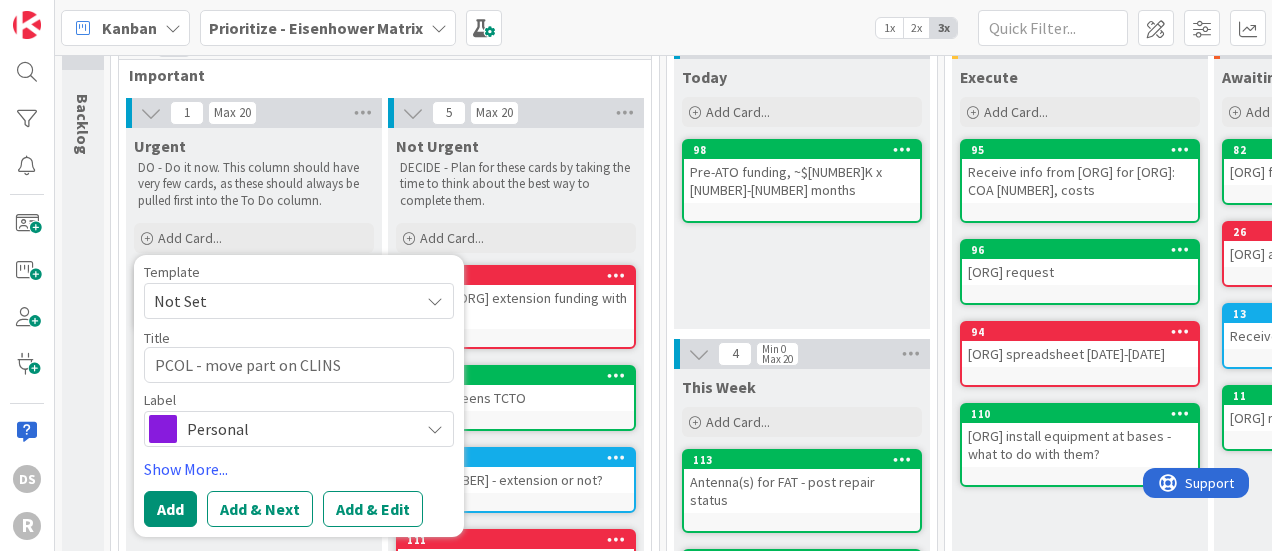 type on "x" 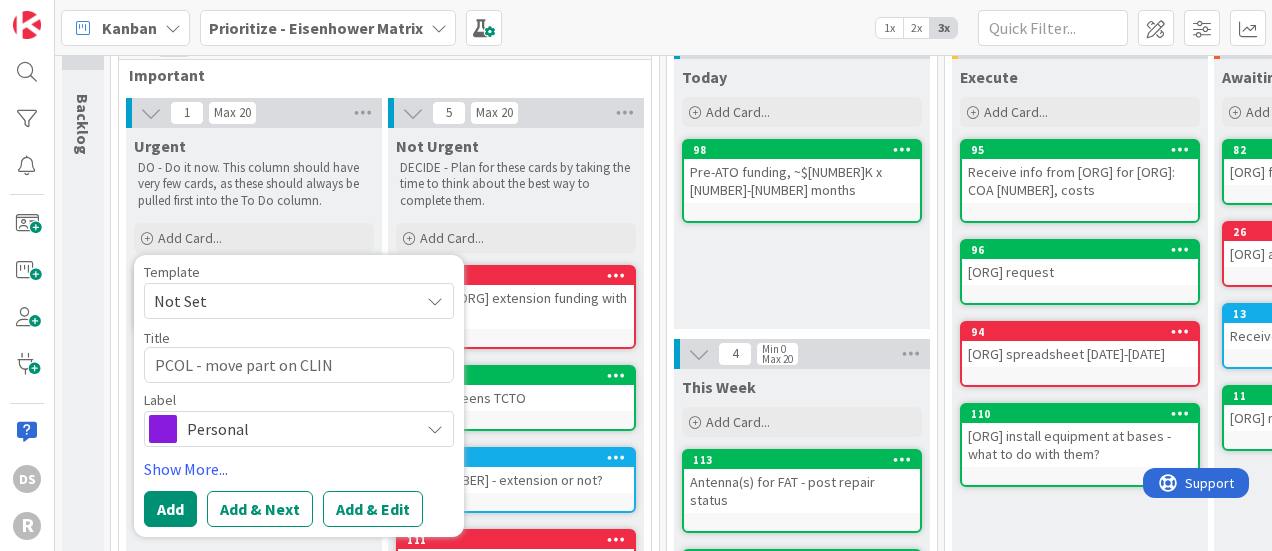 type on "x" 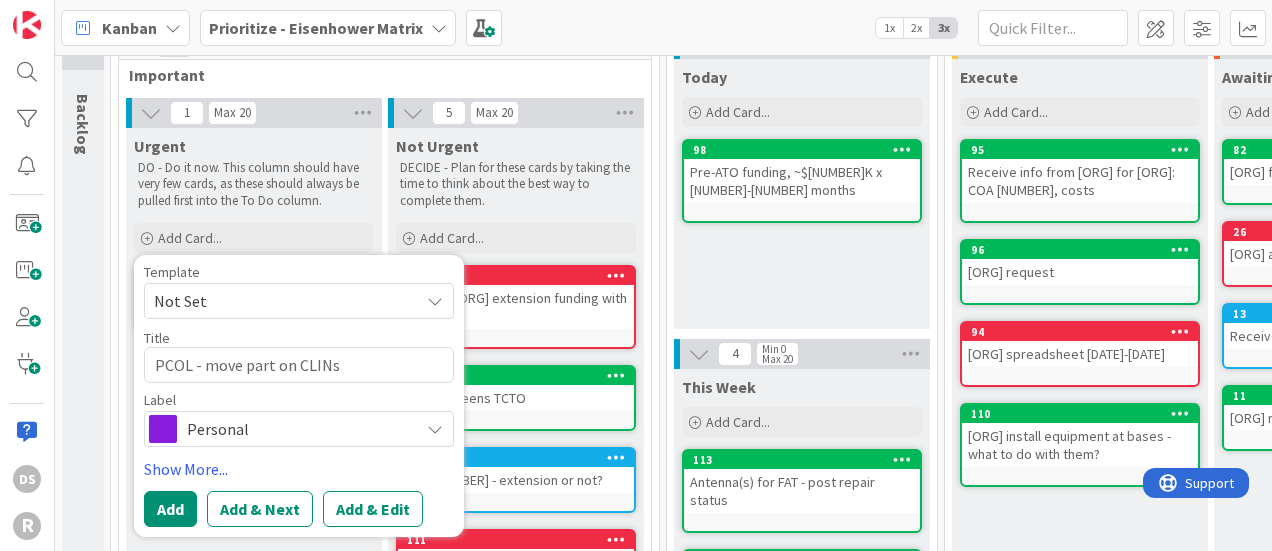 scroll, scrollTop: 0, scrollLeft: 0, axis: both 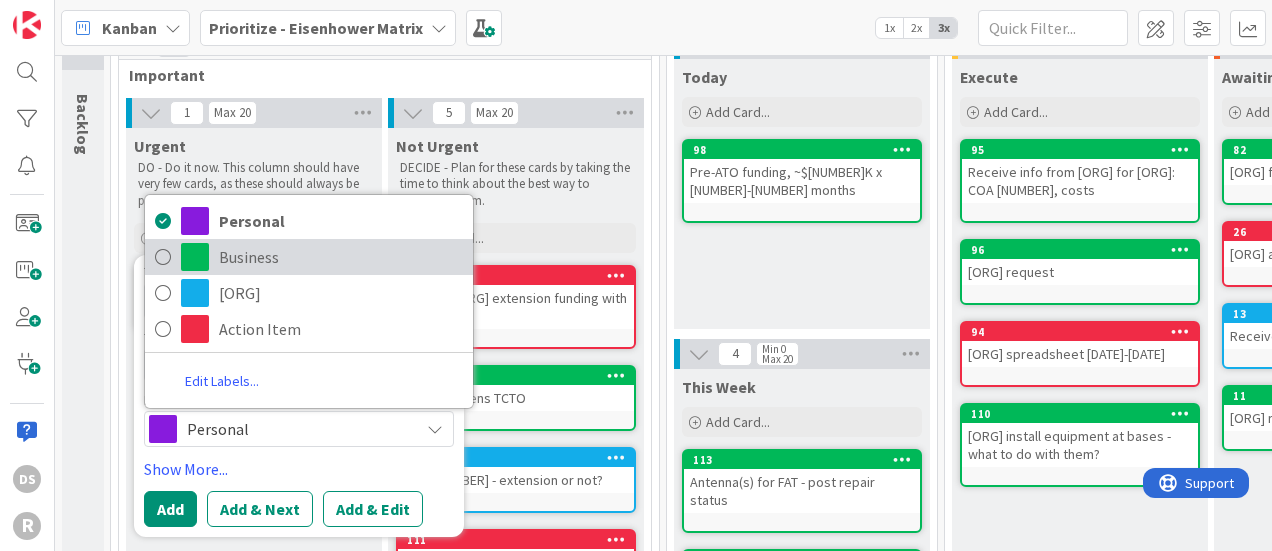 click on "Business" at bounding box center [341, 257] 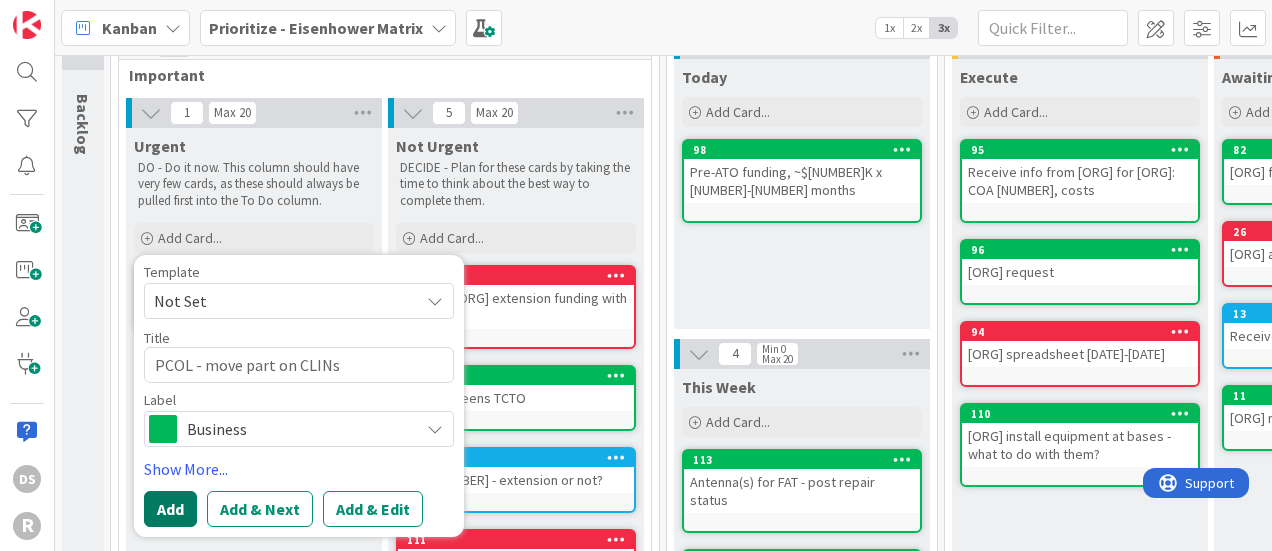 click on "Add" at bounding box center [170, 509] 